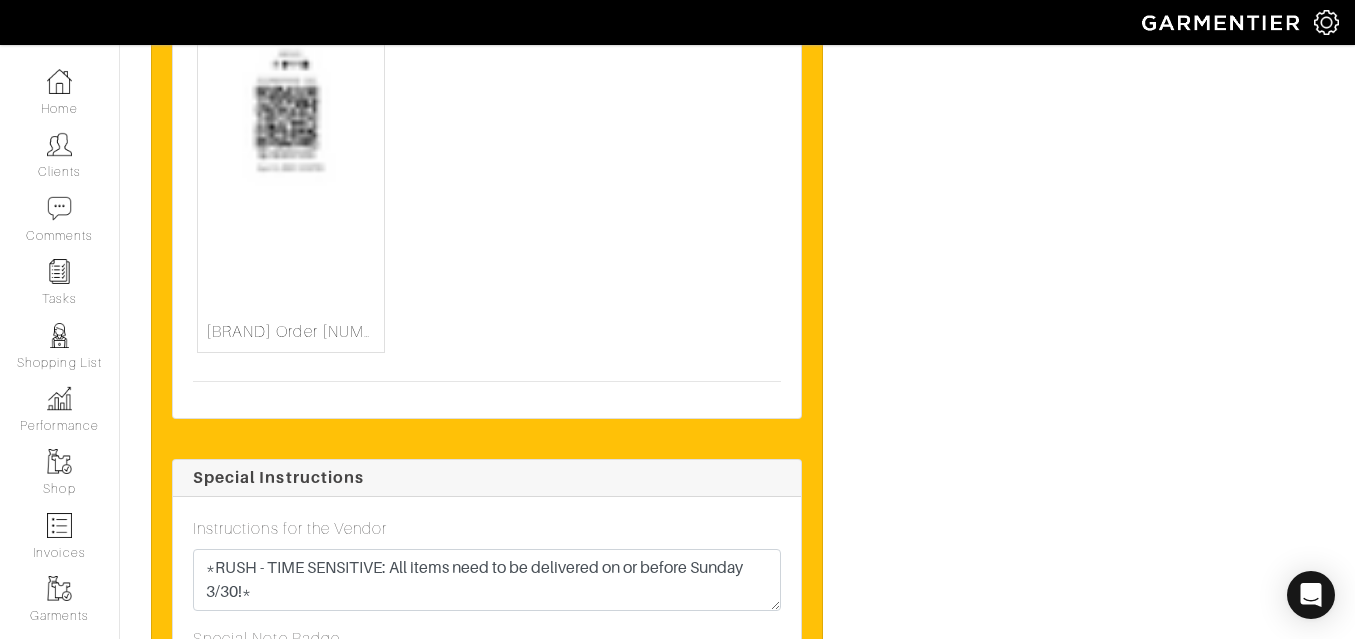 scroll, scrollTop: 7454, scrollLeft: 0, axis: vertical 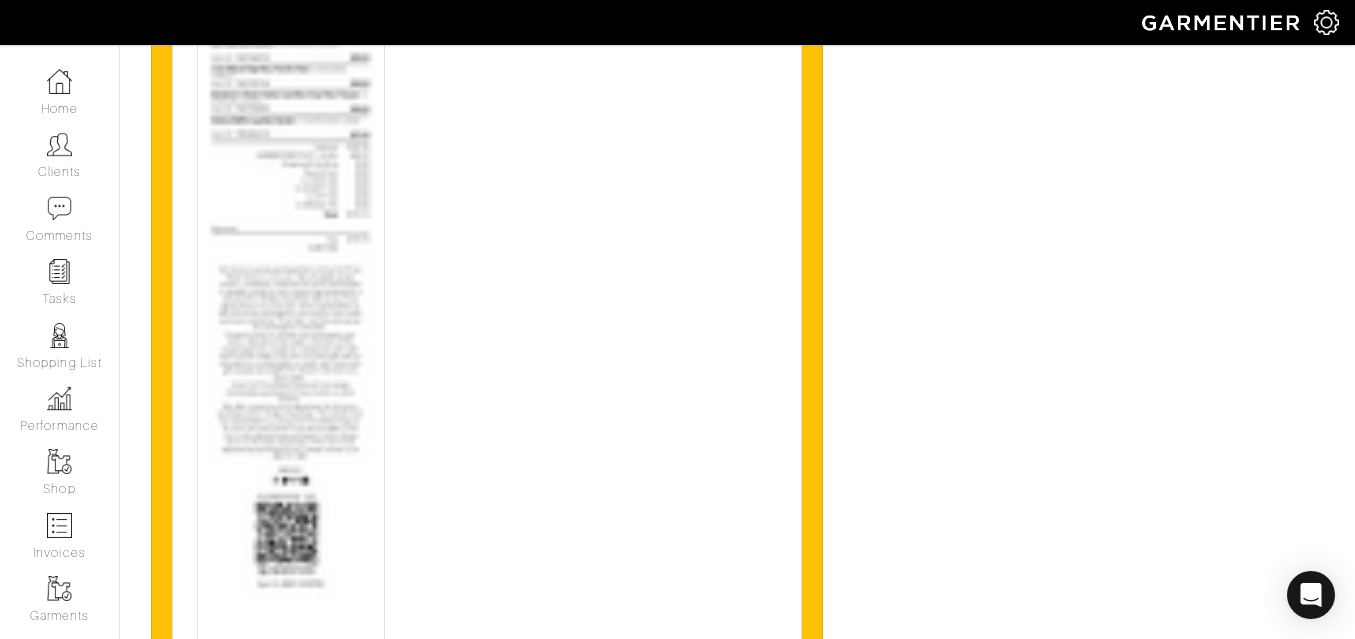 click at bounding box center (291, 312) 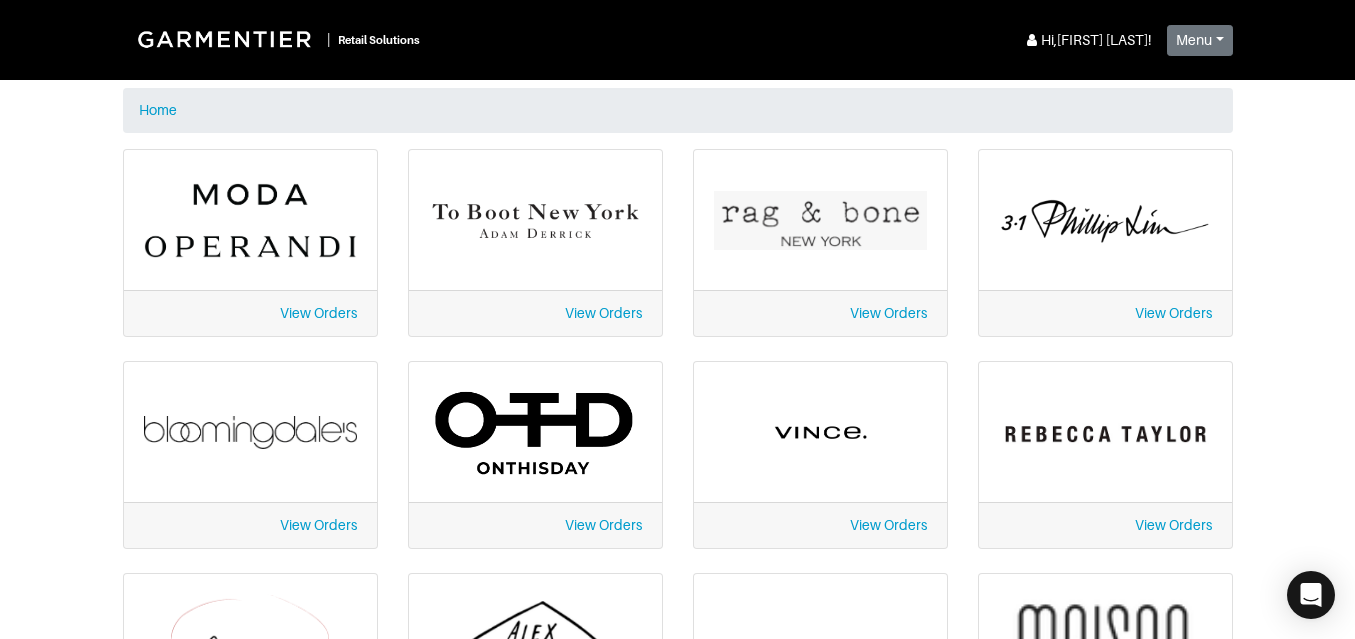 scroll, scrollTop: 0, scrollLeft: 0, axis: both 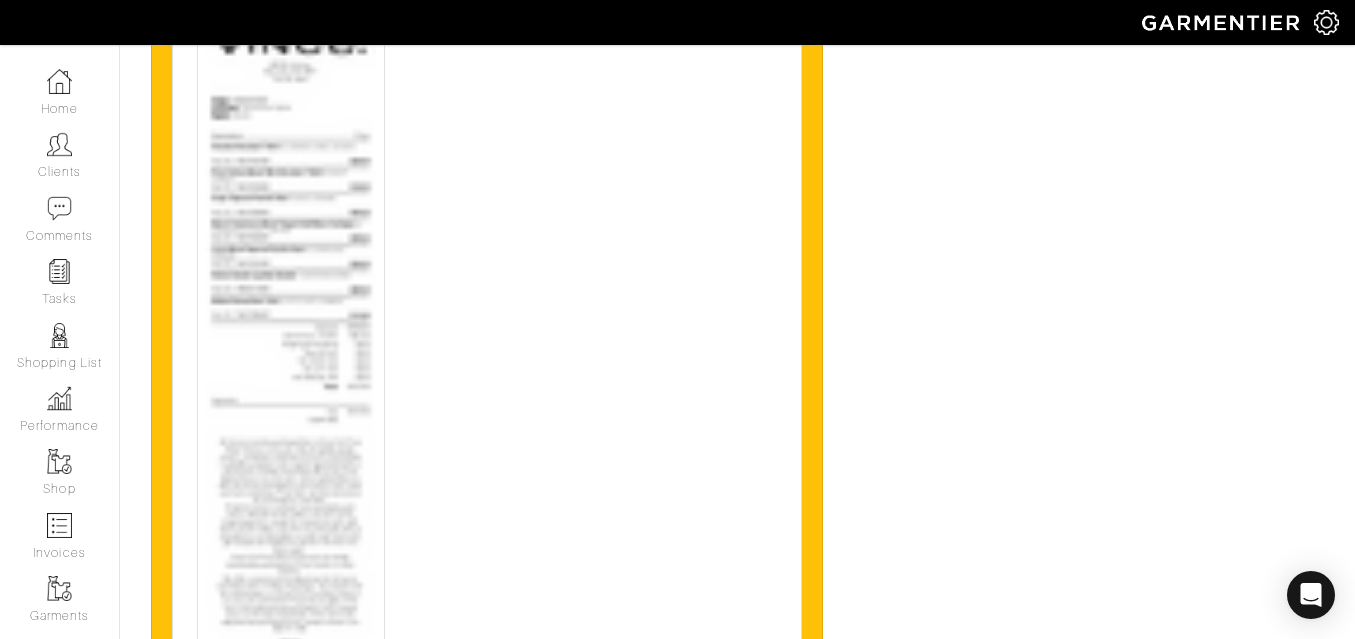 click at bounding box center (291, 488) 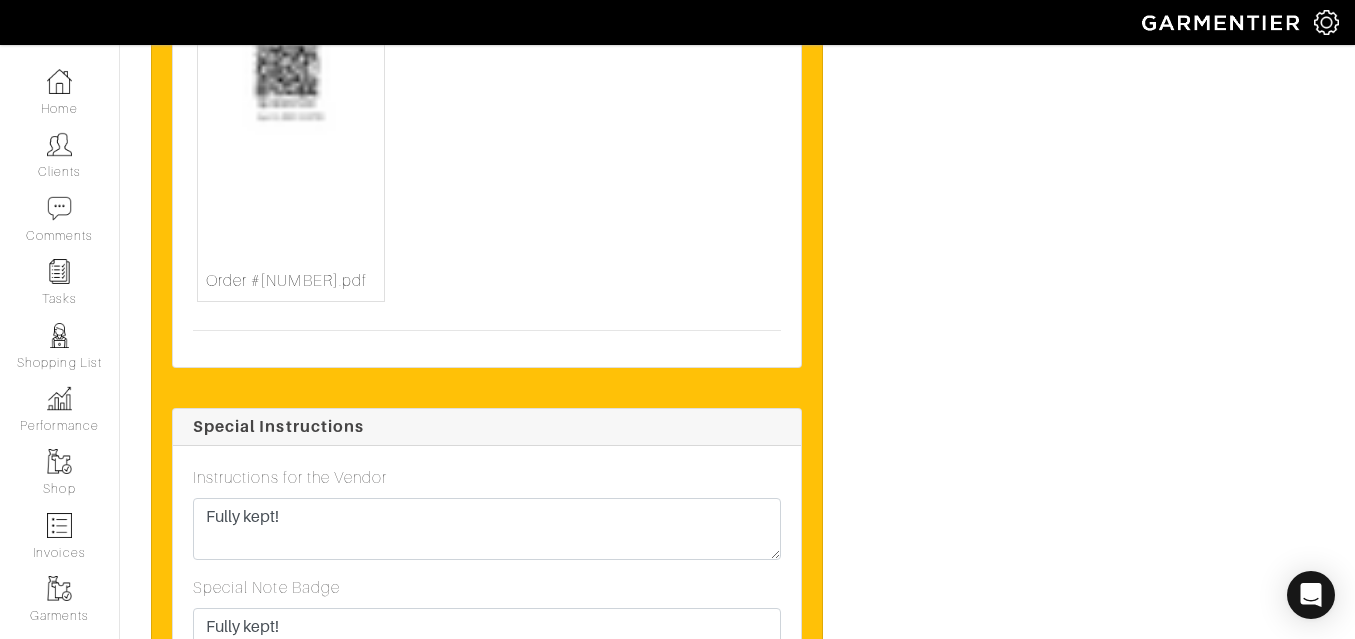 scroll, scrollTop: 5625, scrollLeft: 0, axis: vertical 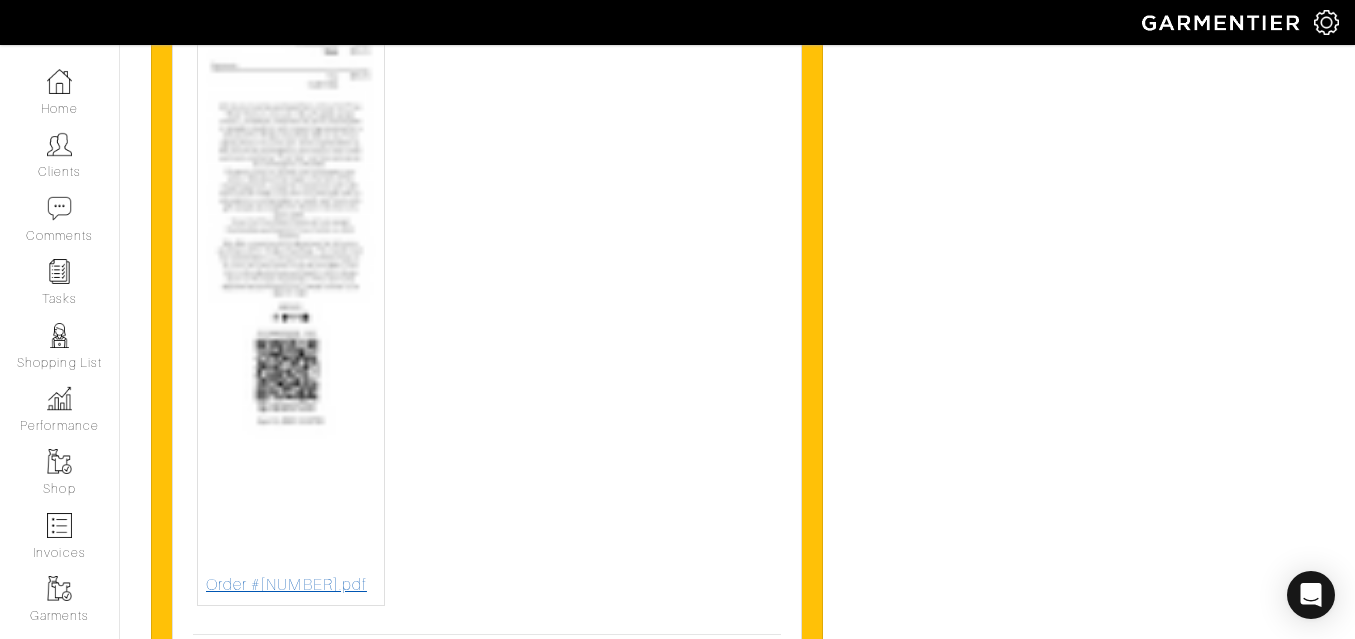 click at bounding box center (291, 149) 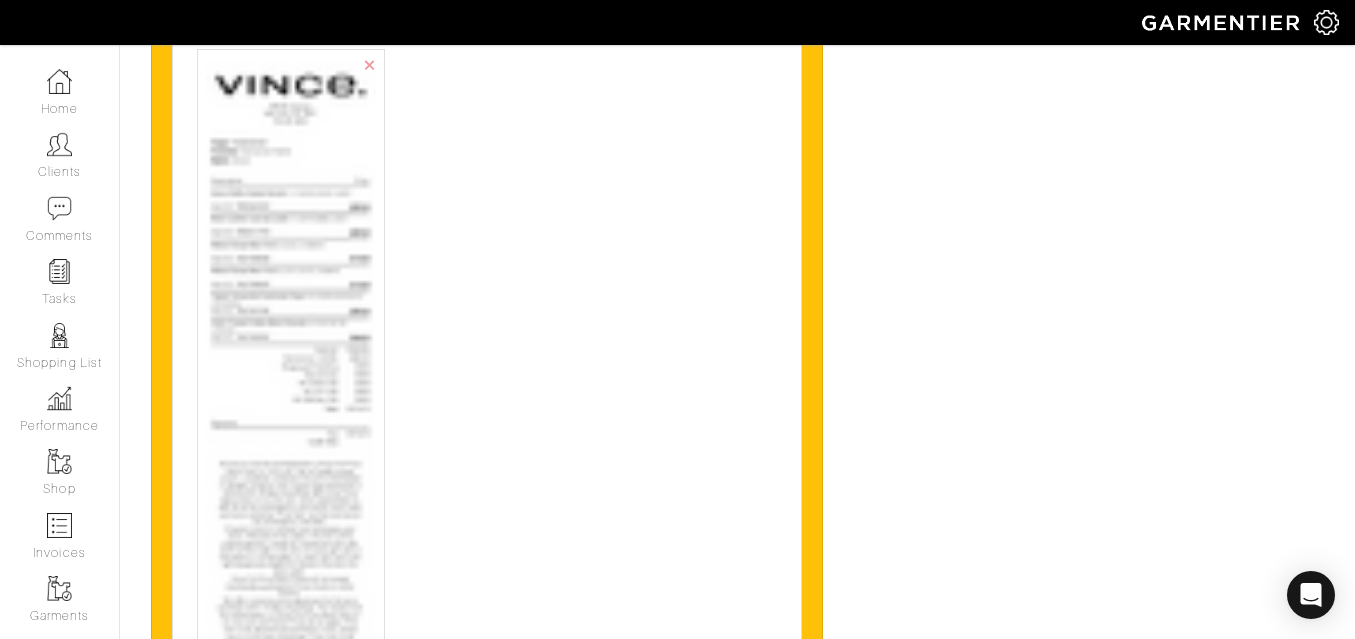 scroll, scrollTop: 7967, scrollLeft: 0, axis: vertical 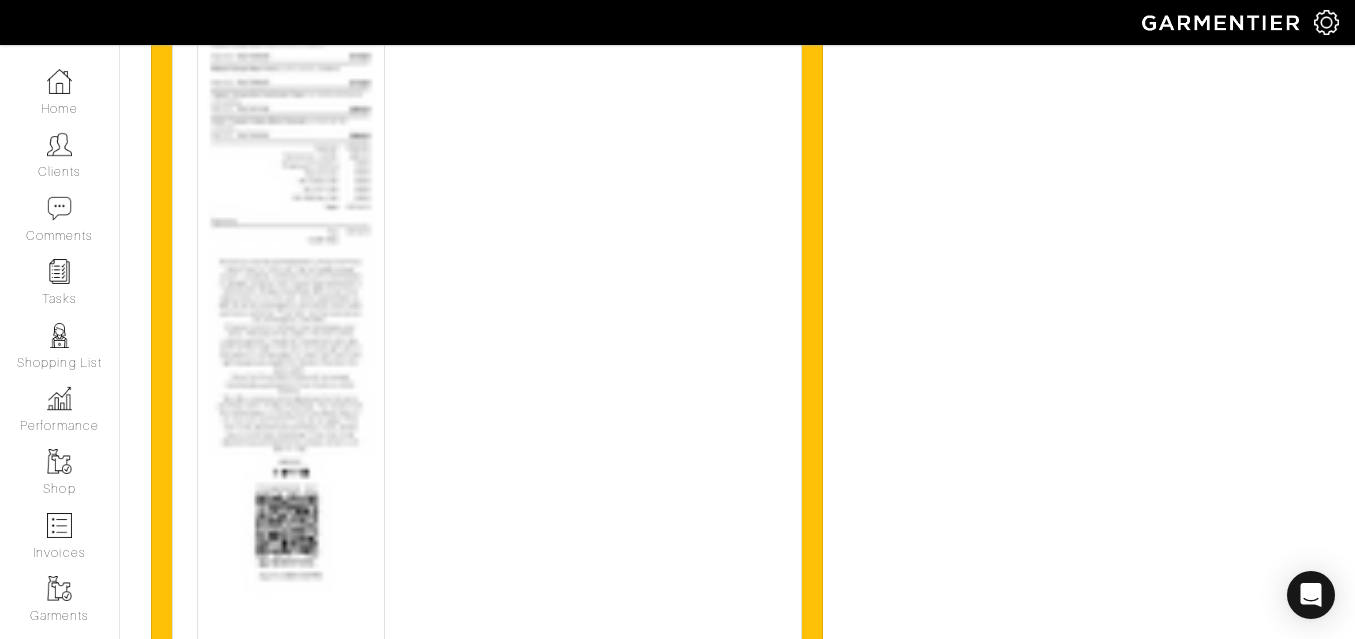 click at bounding box center [291, 303] 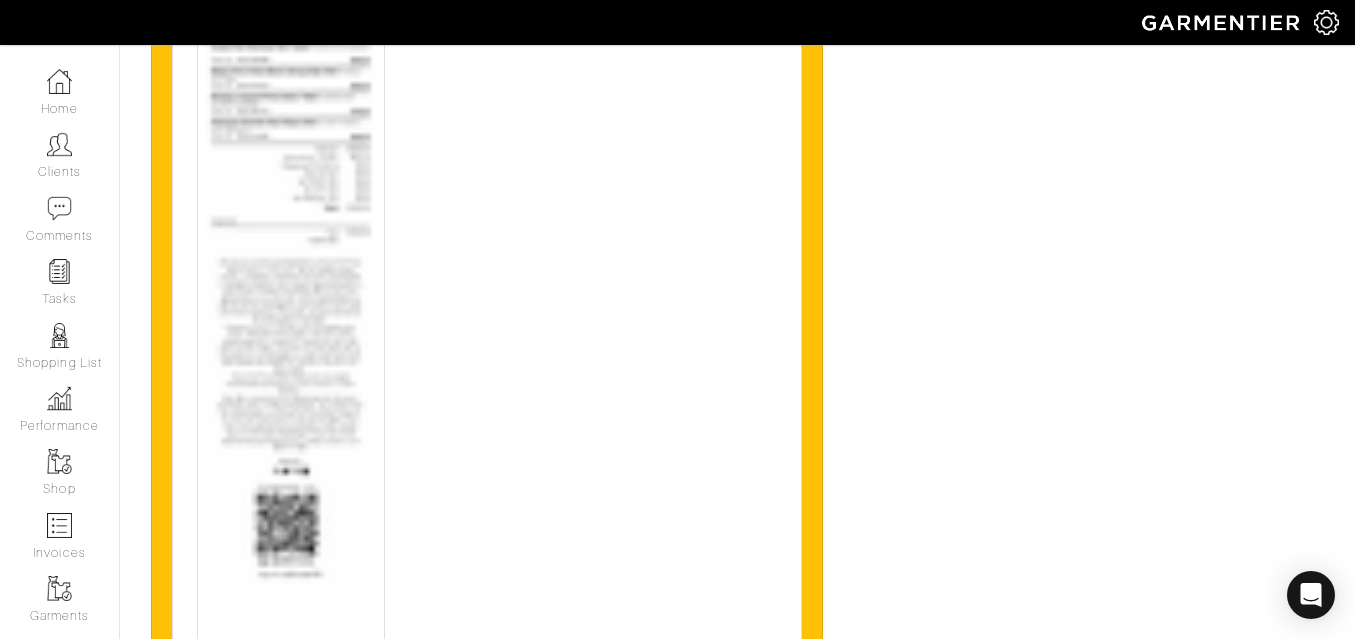 scroll, scrollTop: 7881, scrollLeft: 0, axis: vertical 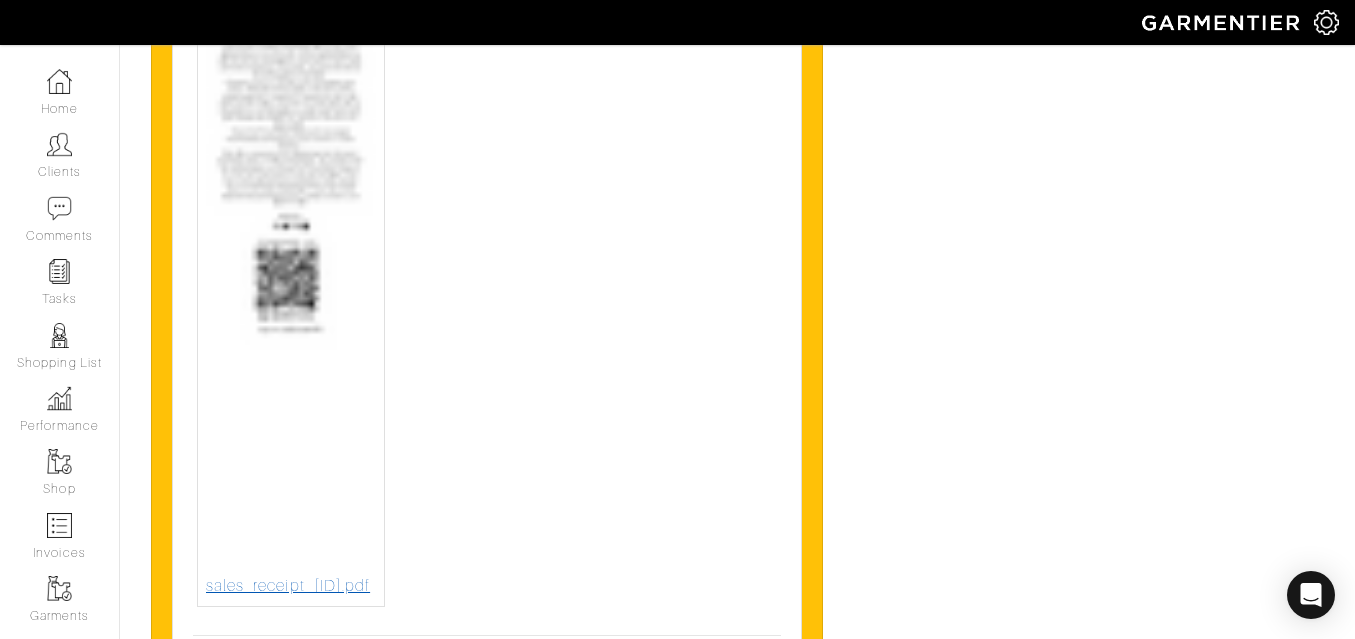 click at bounding box center (291, 59) 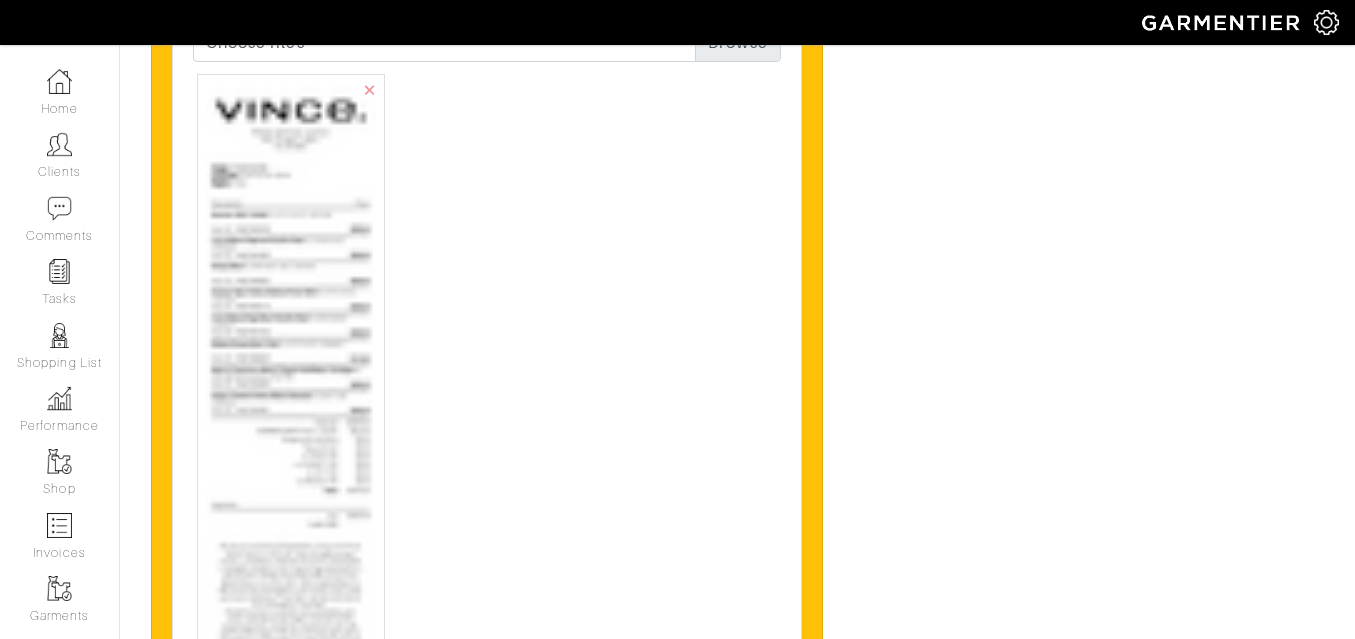 scroll, scrollTop: 7675, scrollLeft: 0, axis: vertical 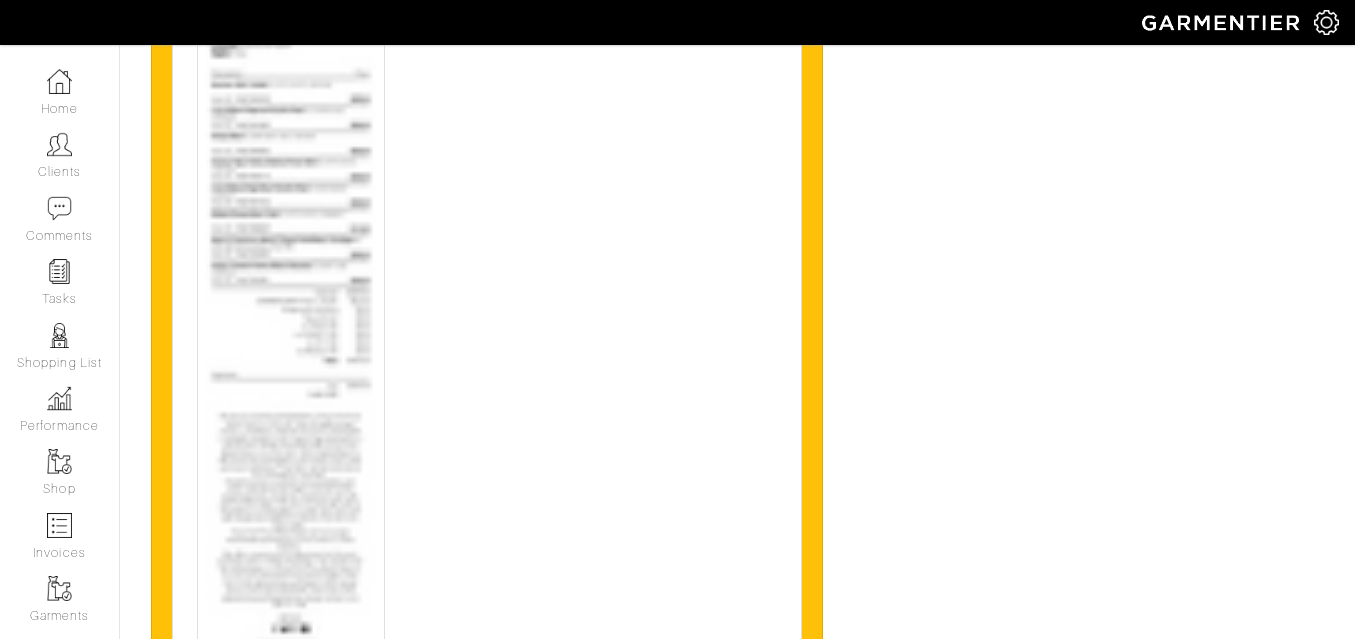 click at bounding box center (291, 452) 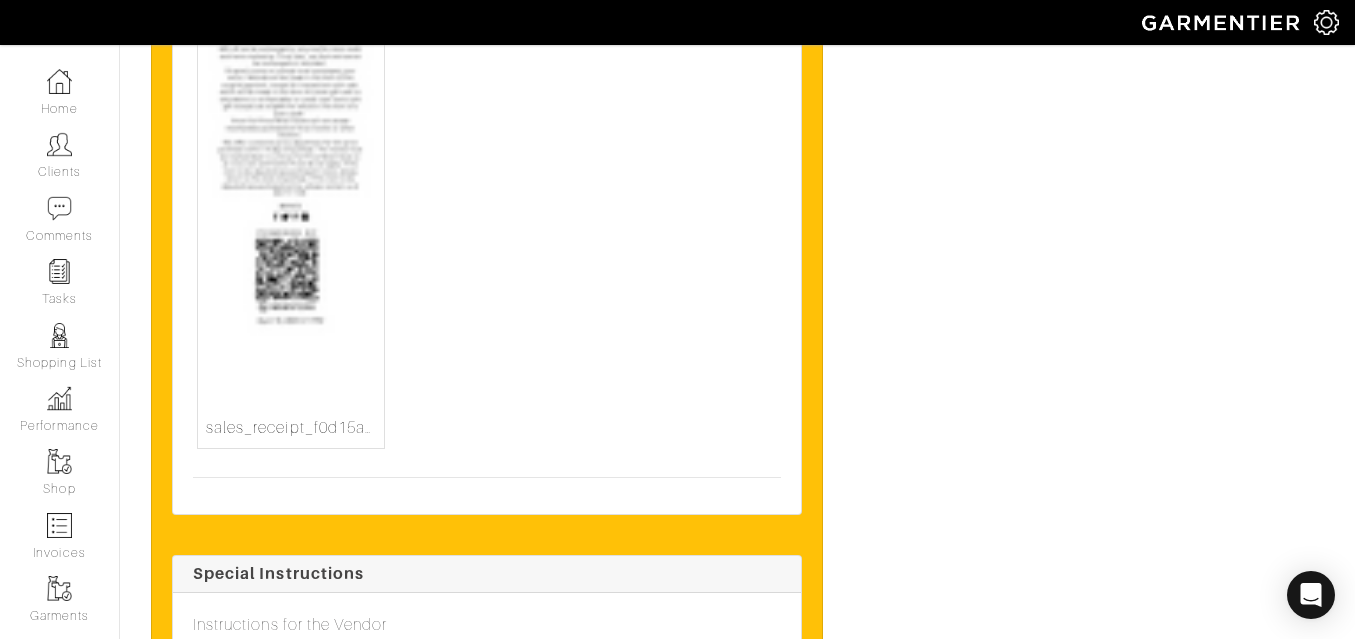 scroll, scrollTop: 5716, scrollLeft: 0, axis: vertical 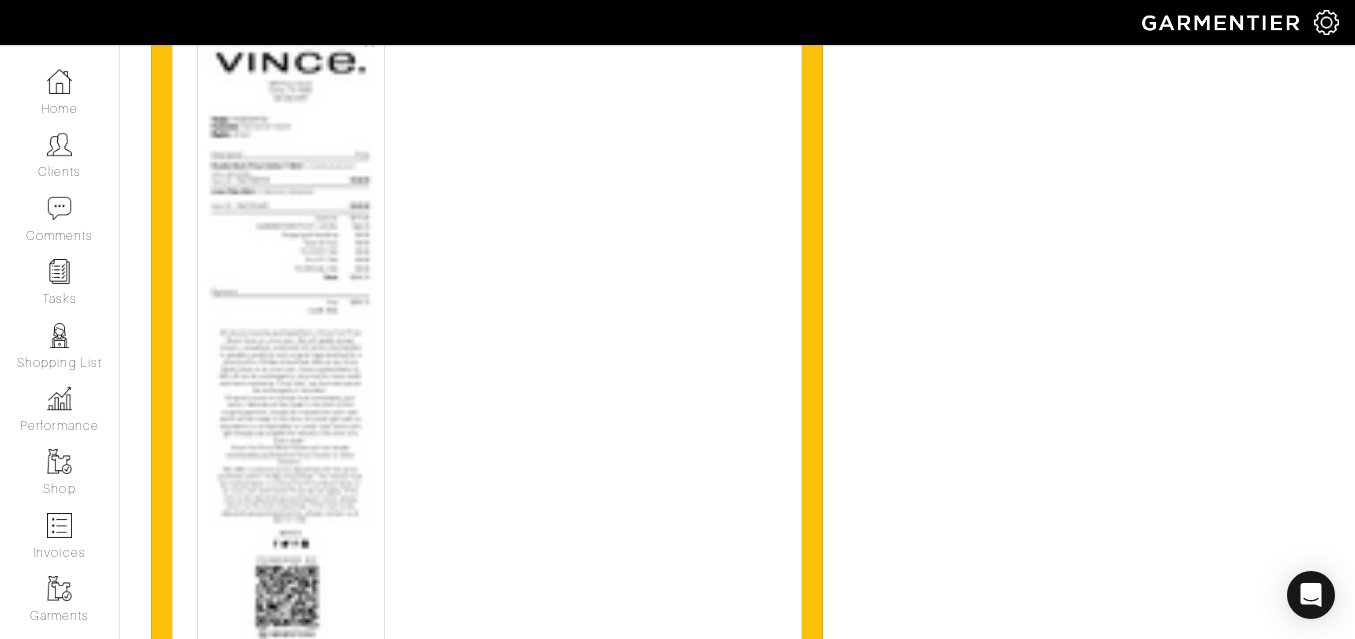 click at bounding box center (291, 389) 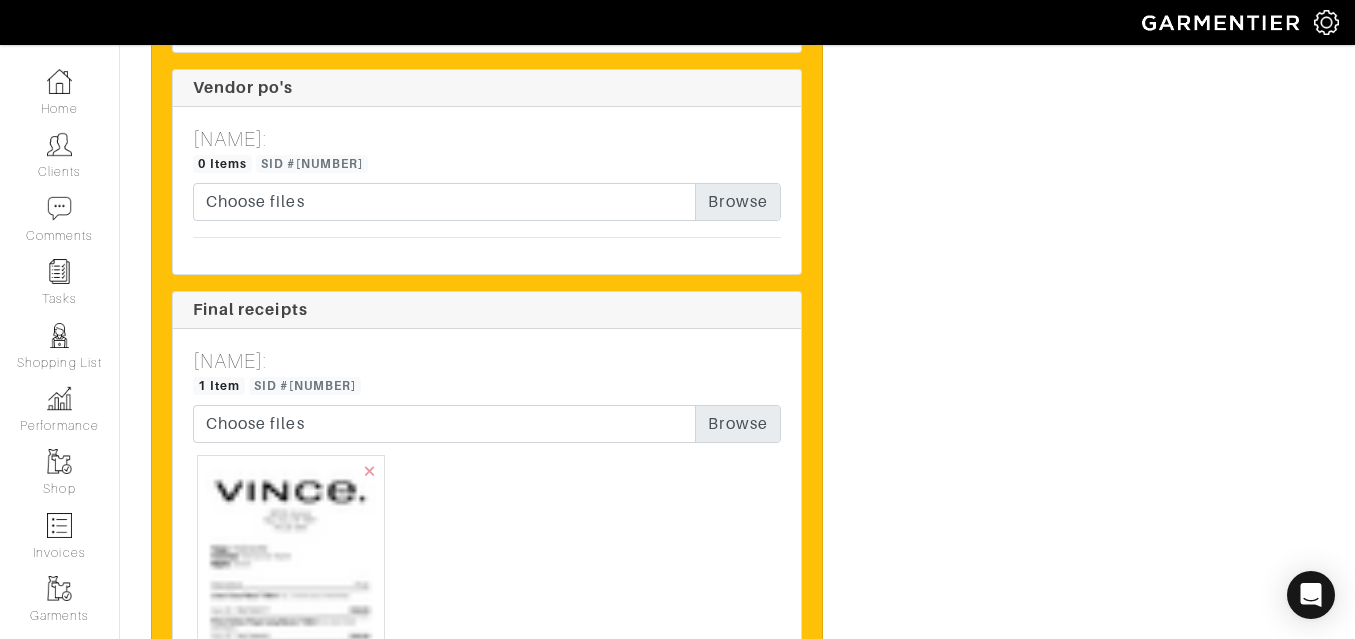 scroll, scrollTop: 7874, scrollLeft: 0, axis: vertical 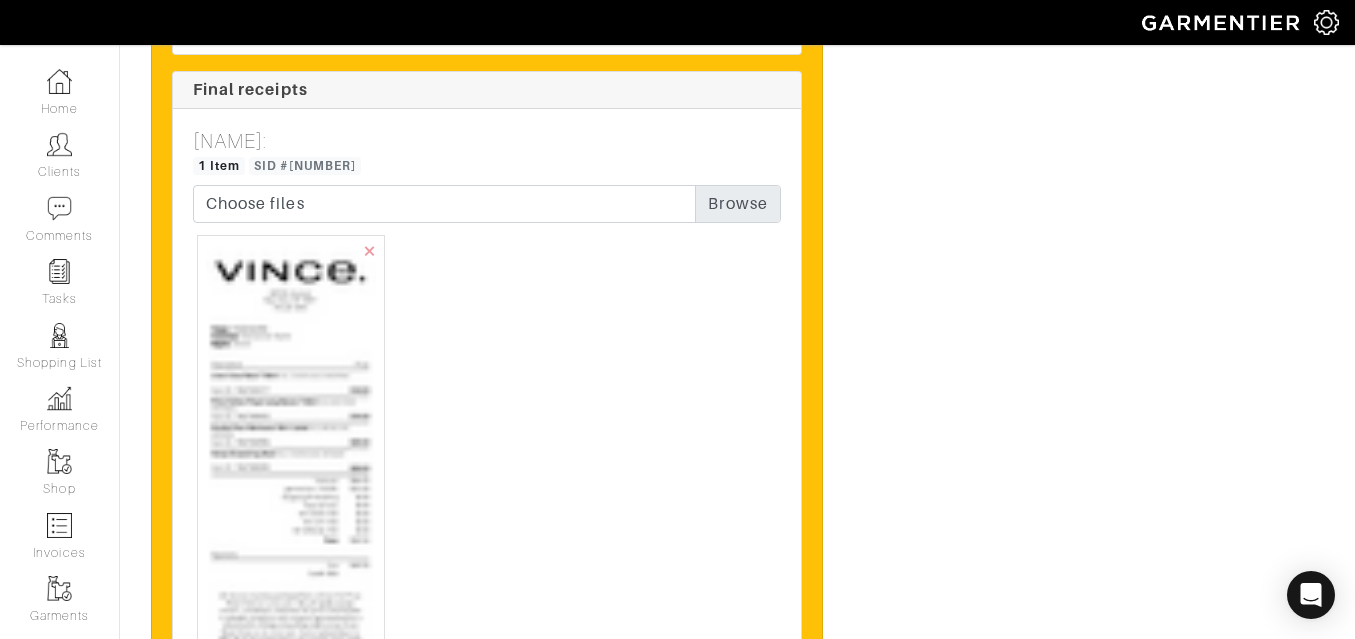 click at bounding box center [291, 648] 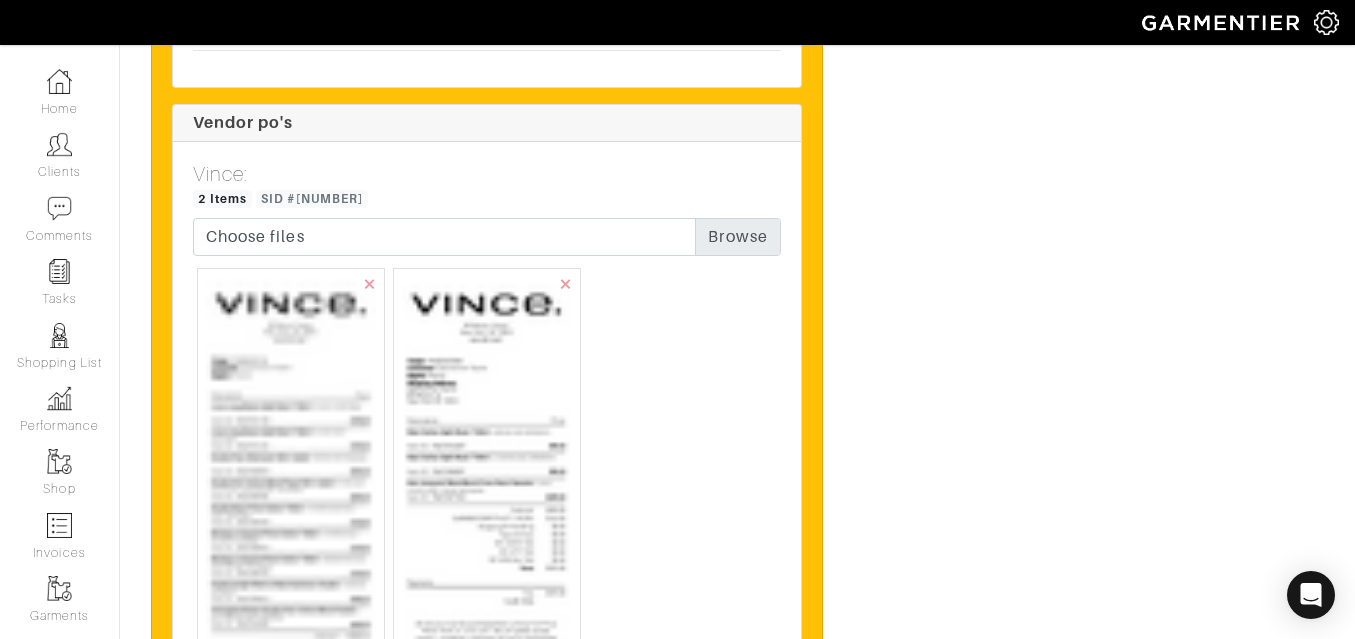 scroll, scrollTop: 6741, scrollLeft: 0, axis: vertical 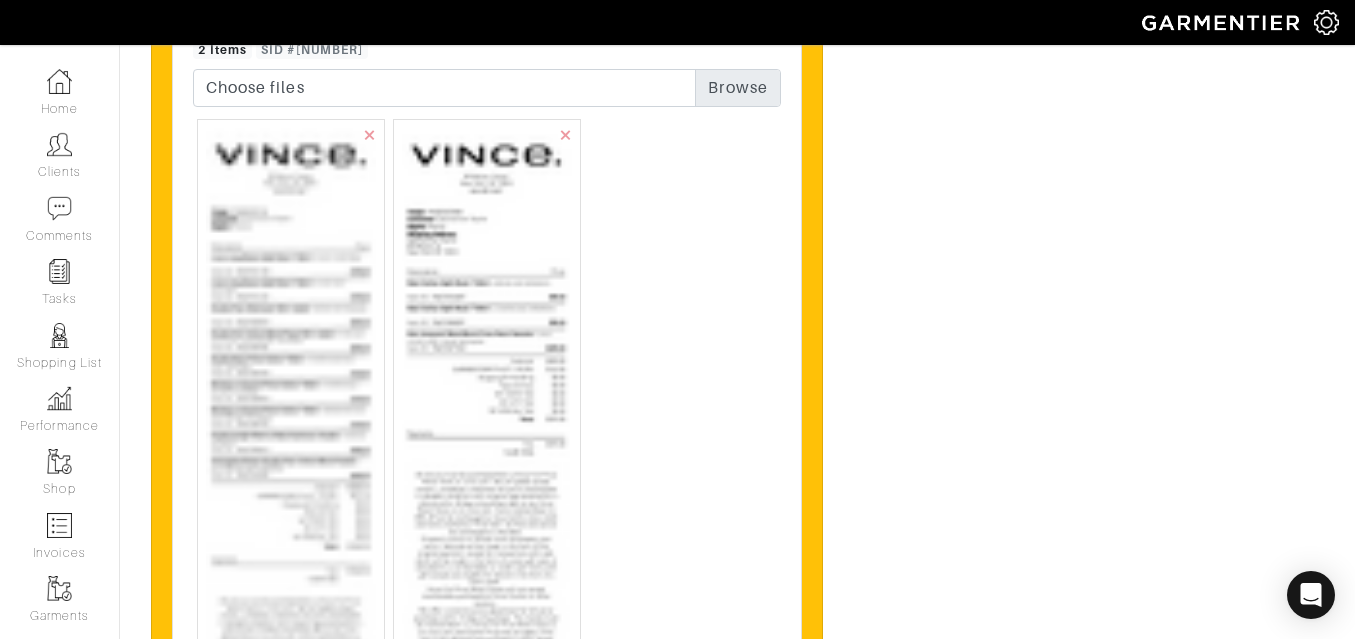click at bounding box center [487, 514] 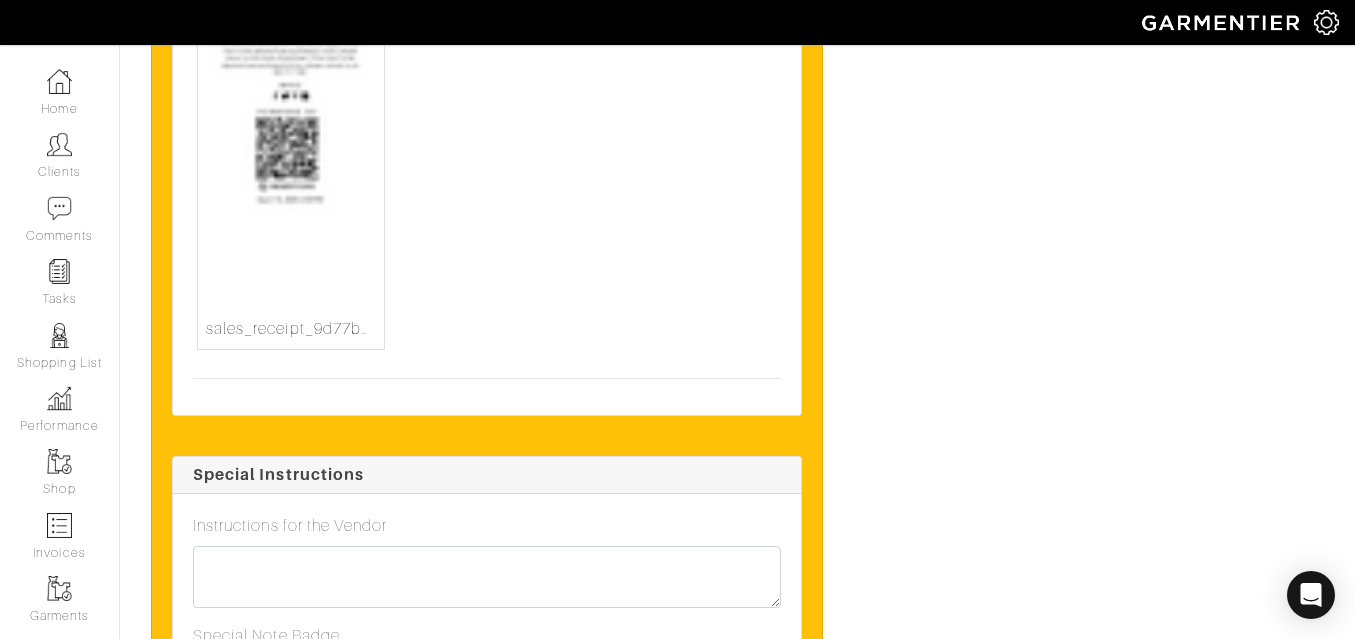 scroll, scrollTop: 7857, scrollLeft: 0, axis: vertical 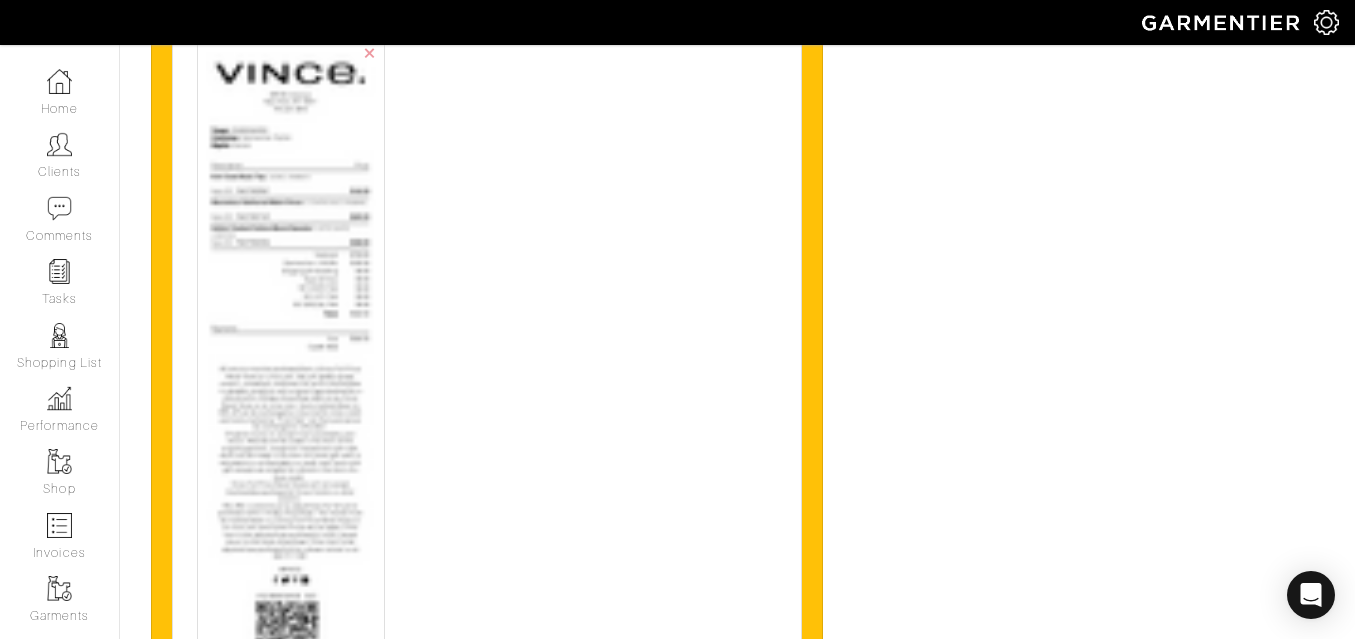 click at bounding box center (291, 423) 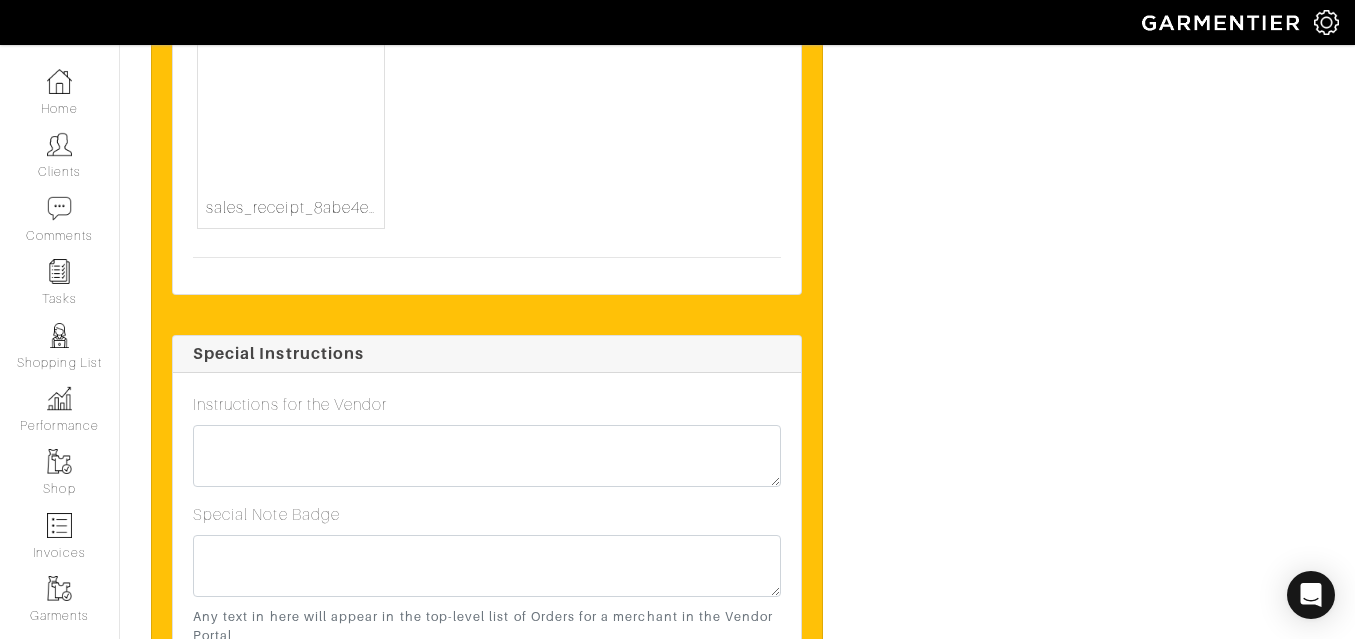 scroll, scrollTop: 8367, scrollLeft: 0, axis: vertical 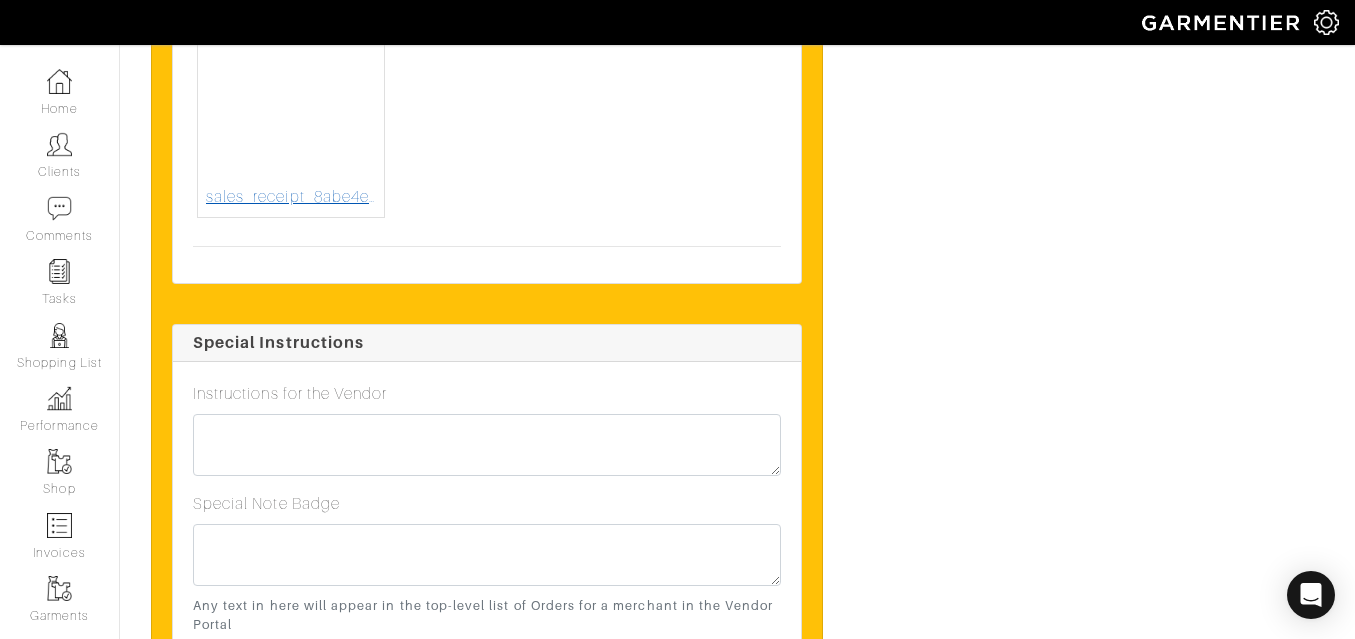 click at bounding box center (291, -262) 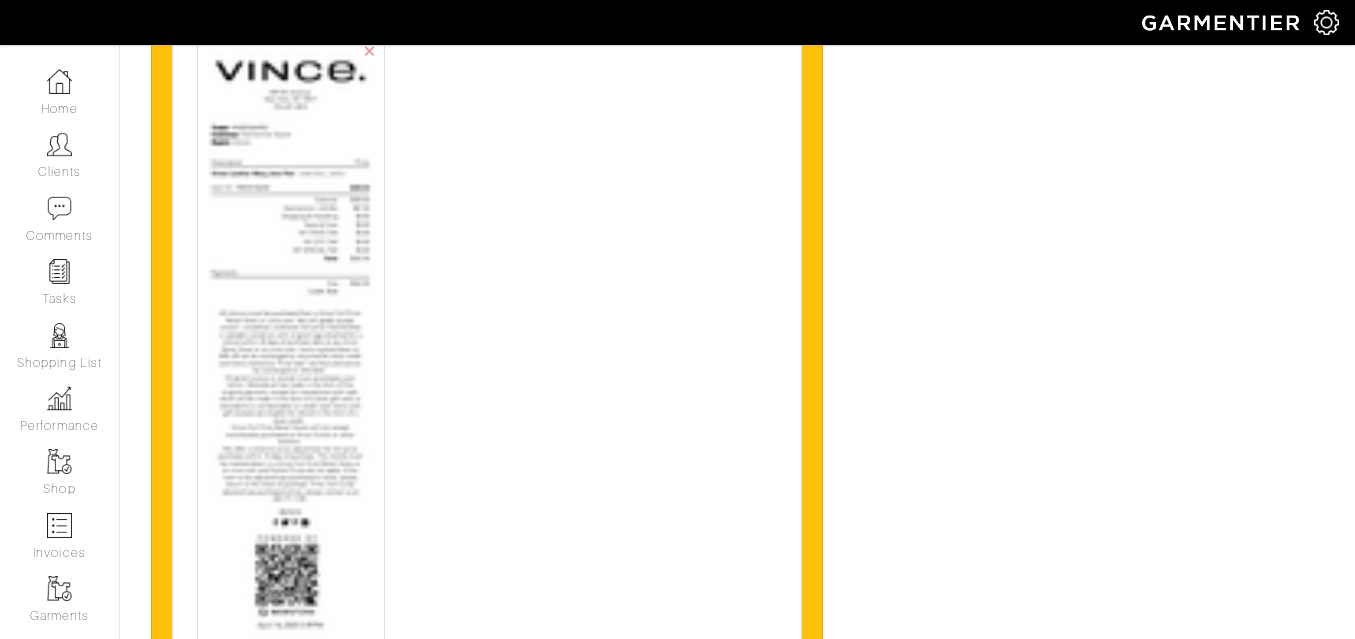scroll, scrollTop: 4798, scrollLeft: 0, axis: vertical 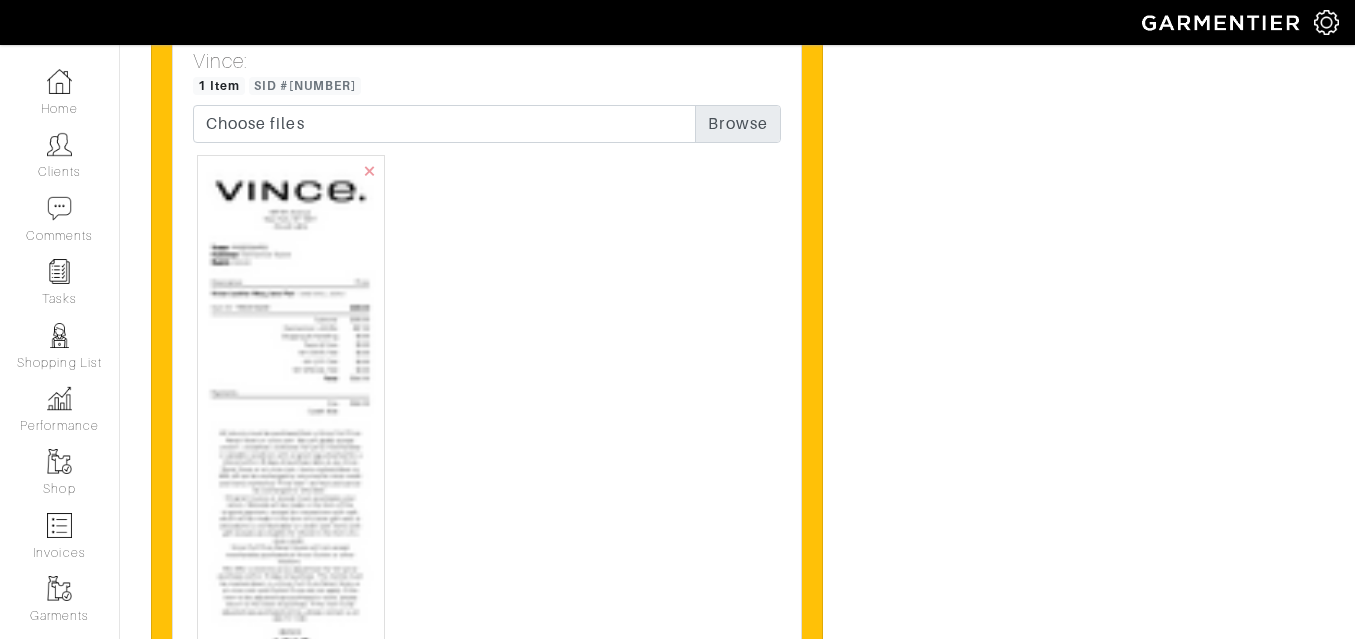 click at bounding box center [291, 490] 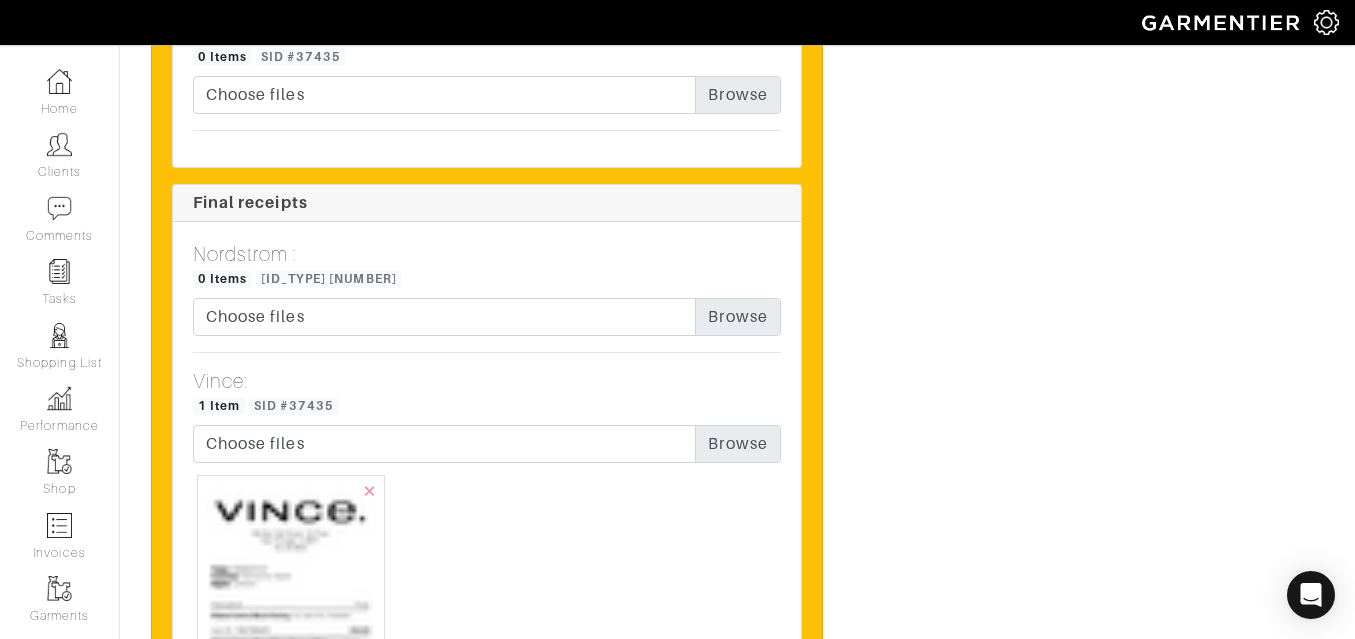 scroll, scrollTop: 7952, scrollLeft: 0, axis: vertical 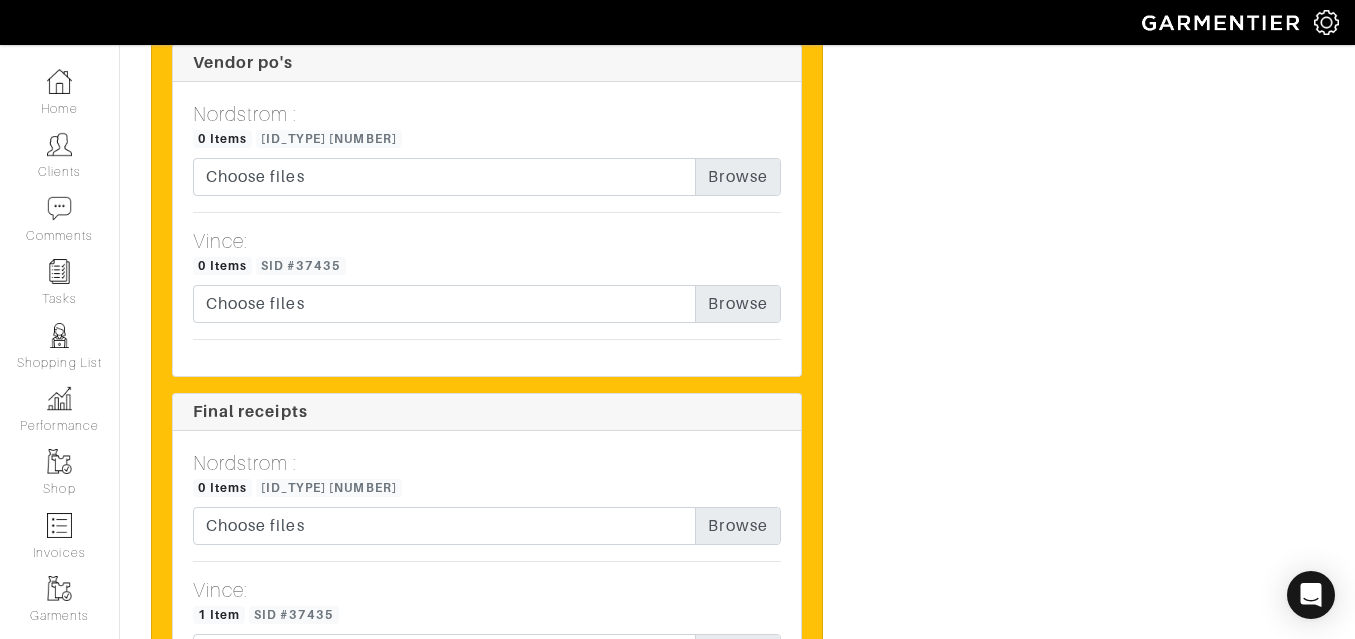 click at bounding box center [291, 1097] 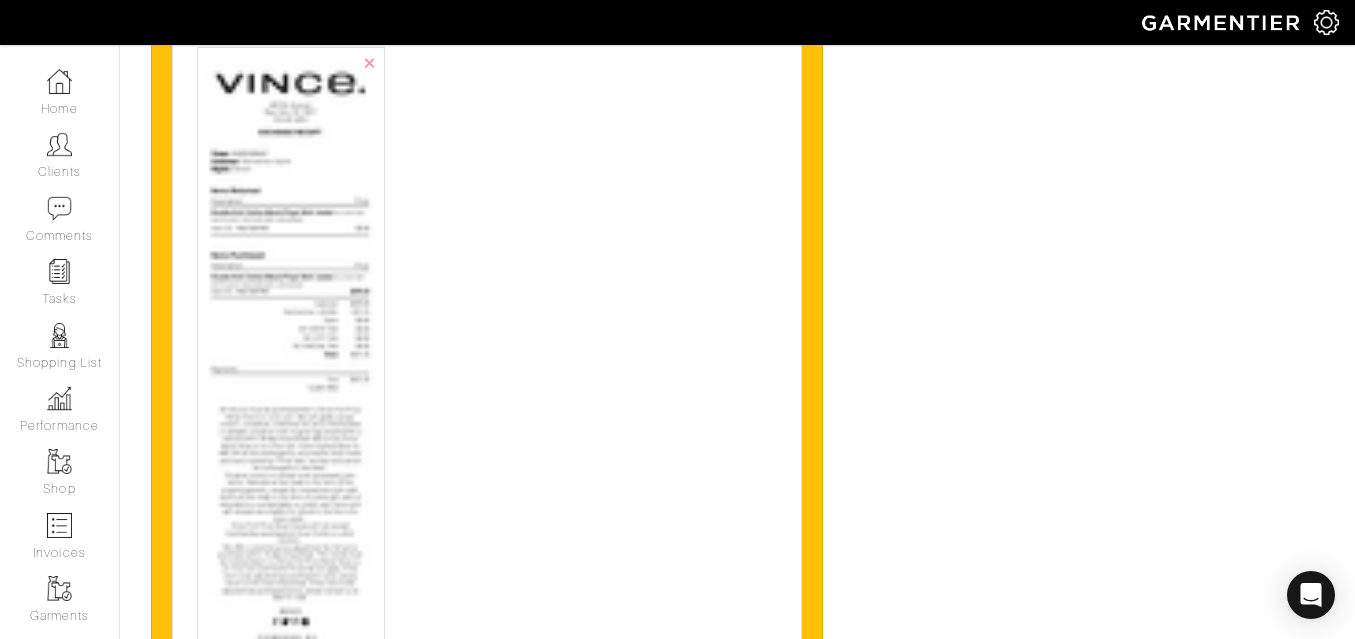 scroll, scrollTop: 4022, scrollLeft: 0, axis: vertical 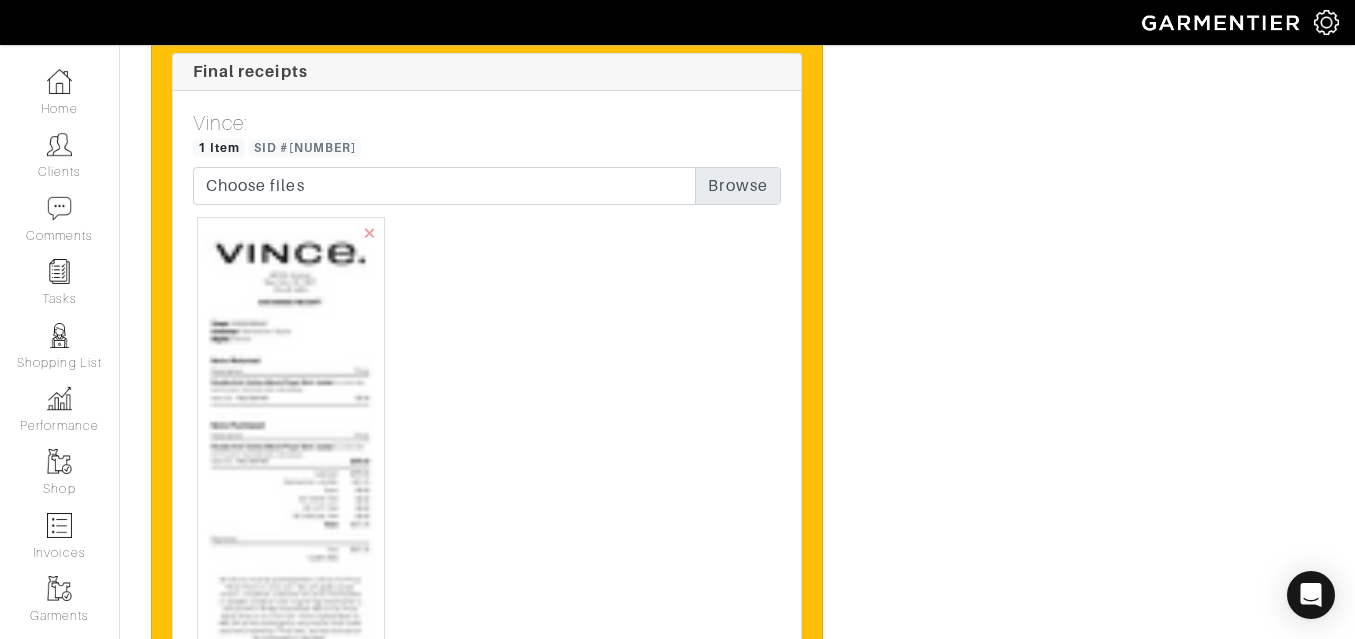 click at bounding box center (291, 595) 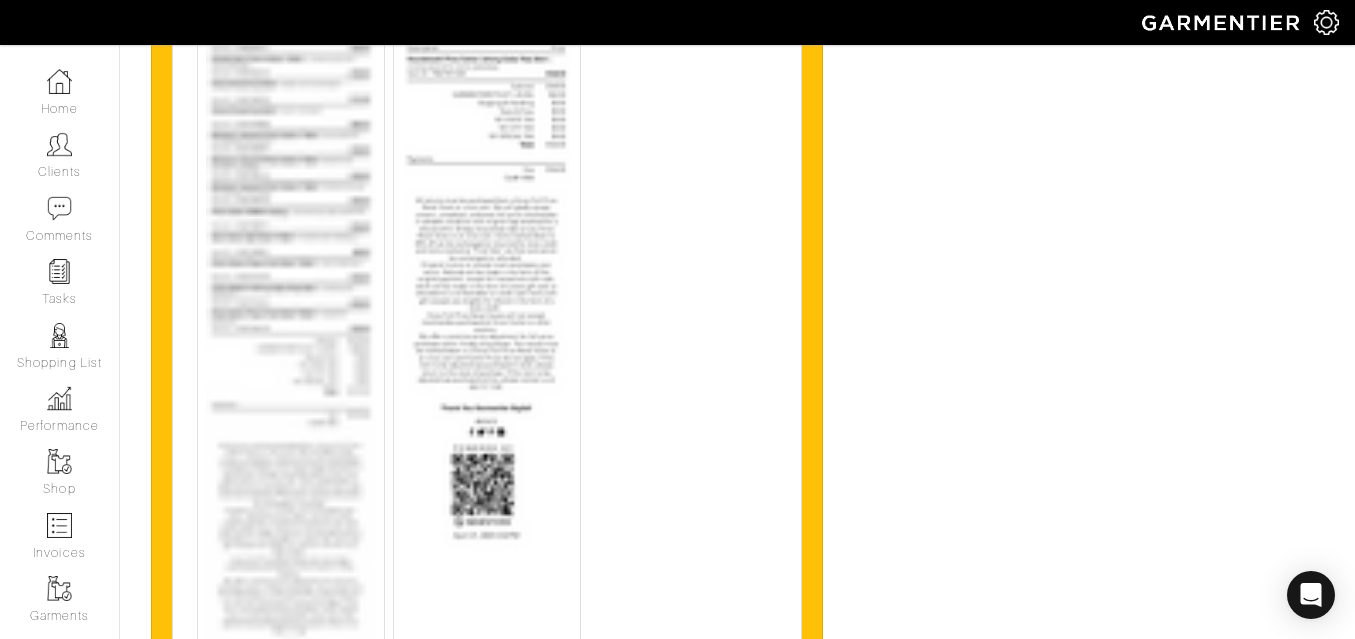 scroll, scrollTop: 7083, scrollLeft: 0, axis: vertical 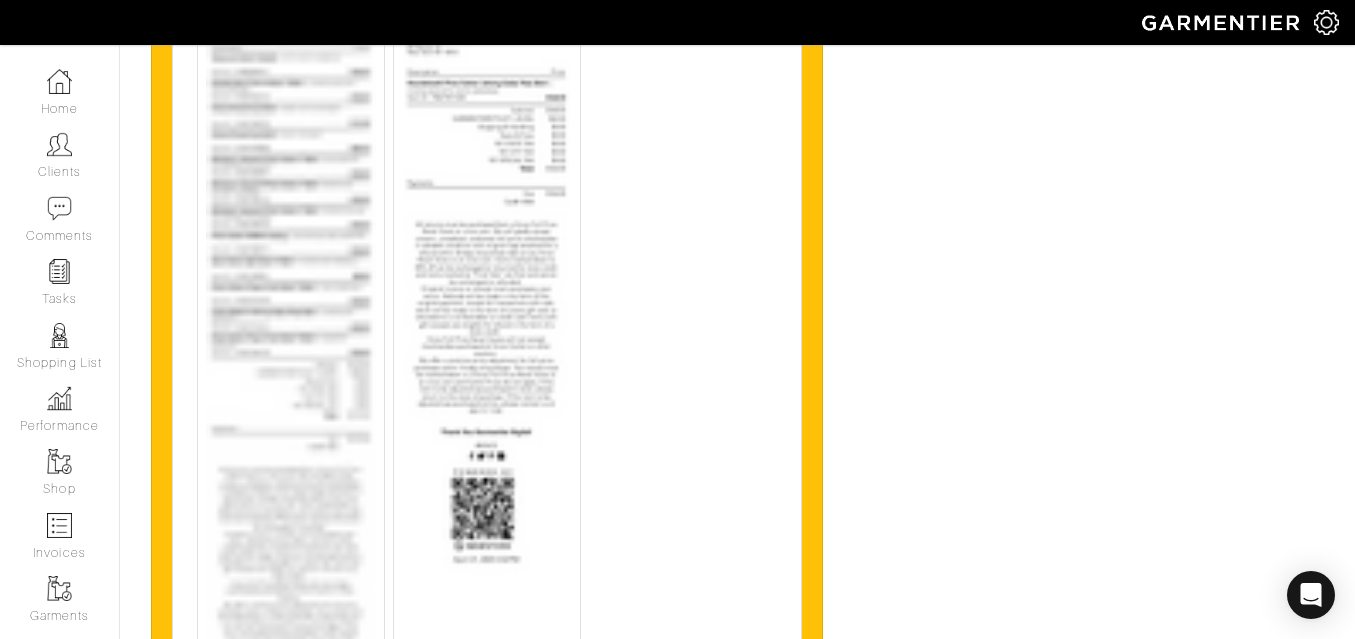 click at bounding box center (291, 514) 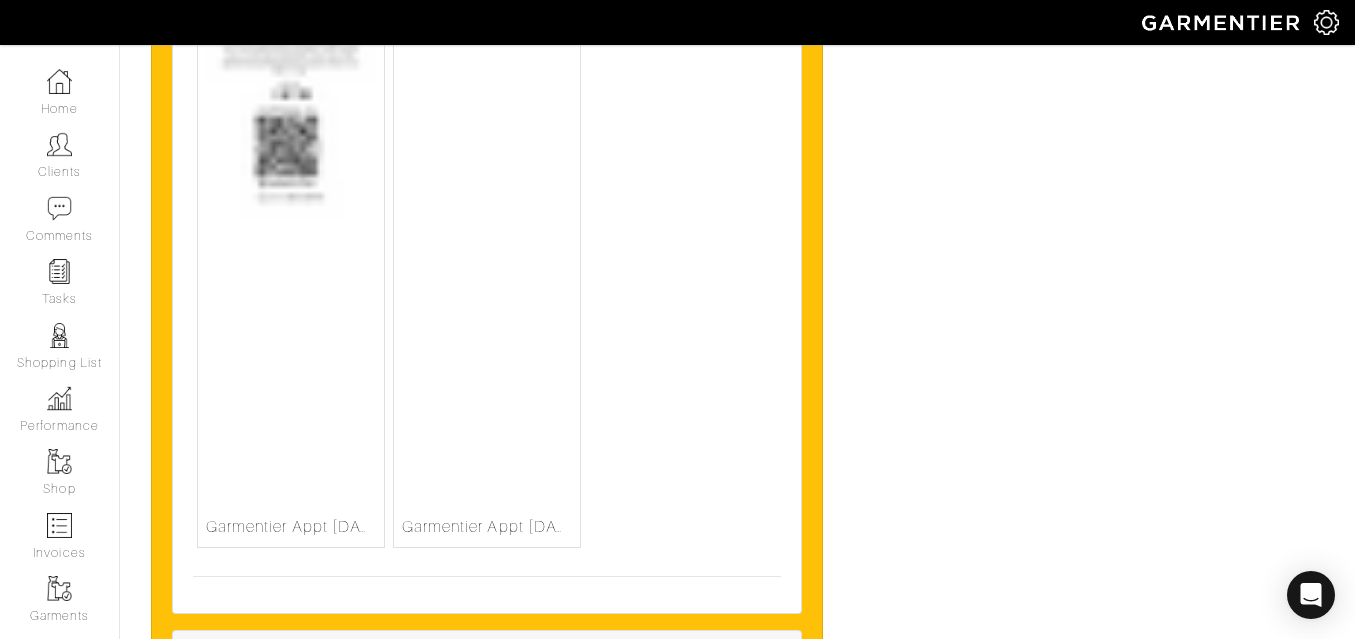 scroll, scrollTop: 7604, scrollLeft: 0, axis: vertical 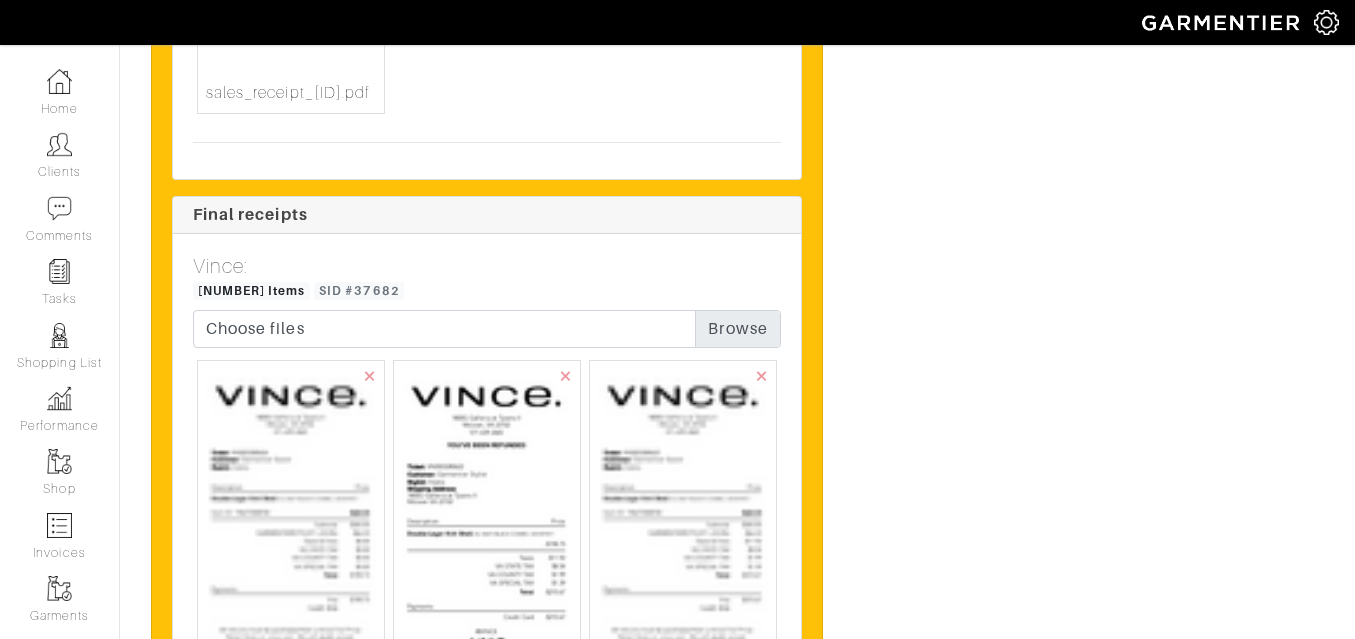 click at bounding box center [291, 695] 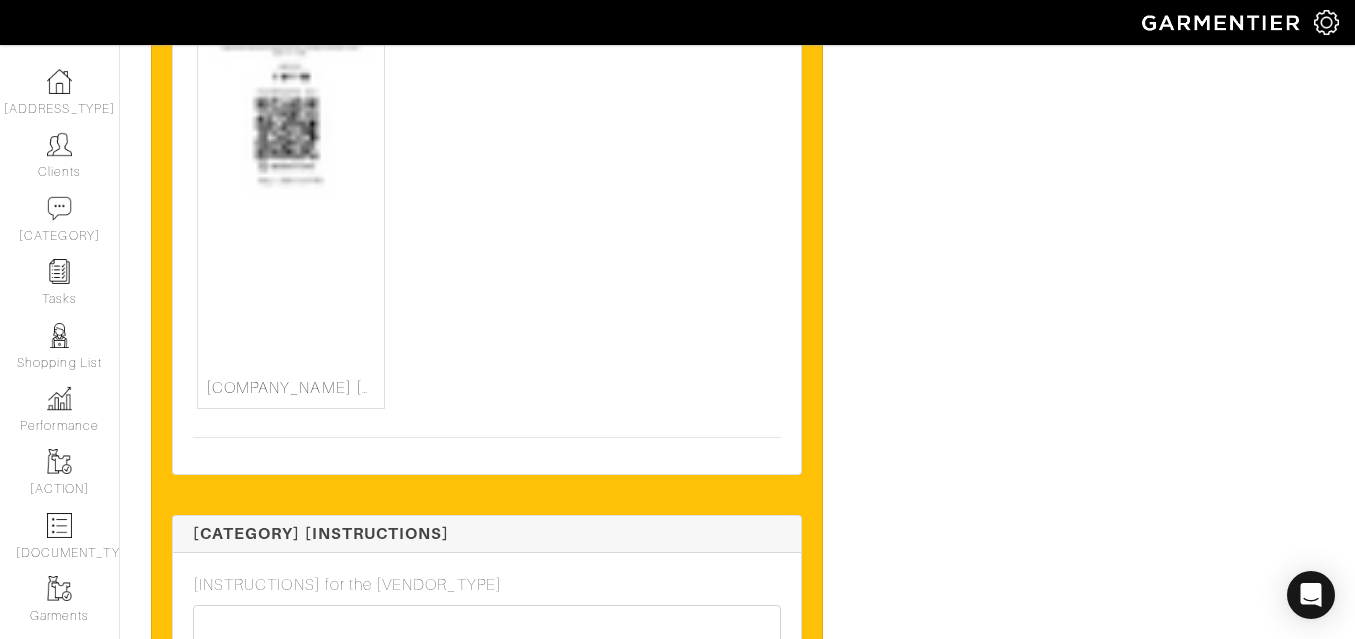 scroll, scrollTop: 5688, scrollLeft: 0, axis: vertical 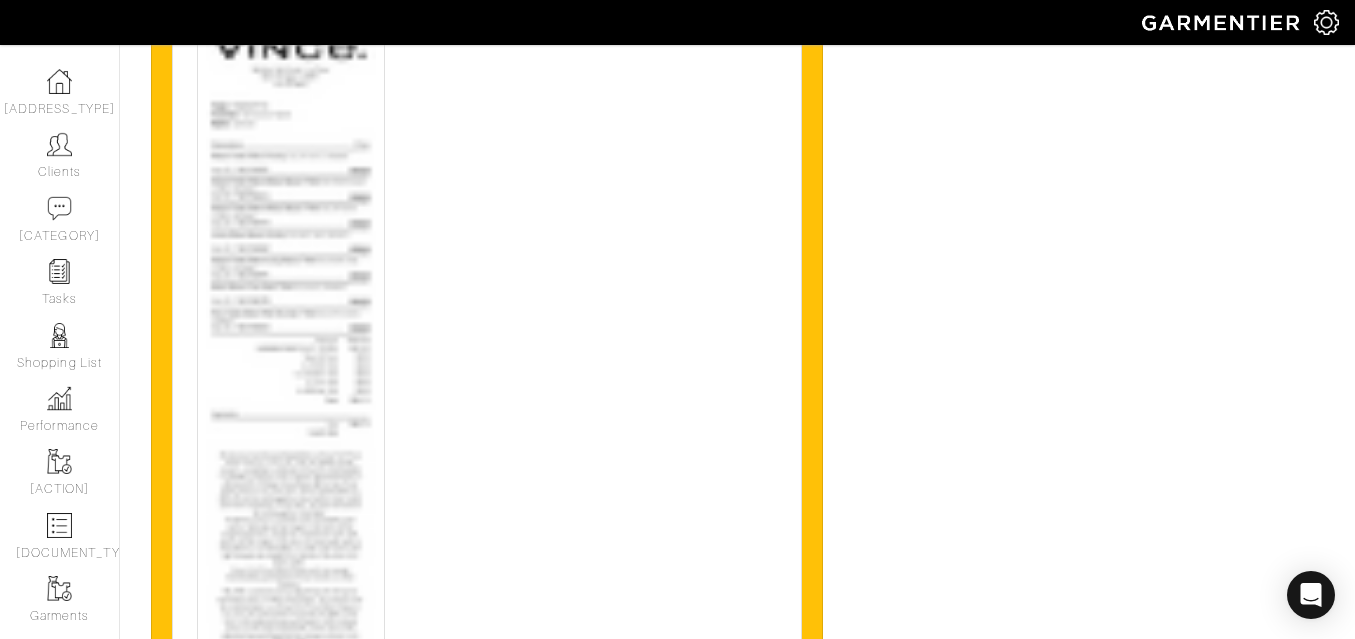 click at bounding box center (291, 493) 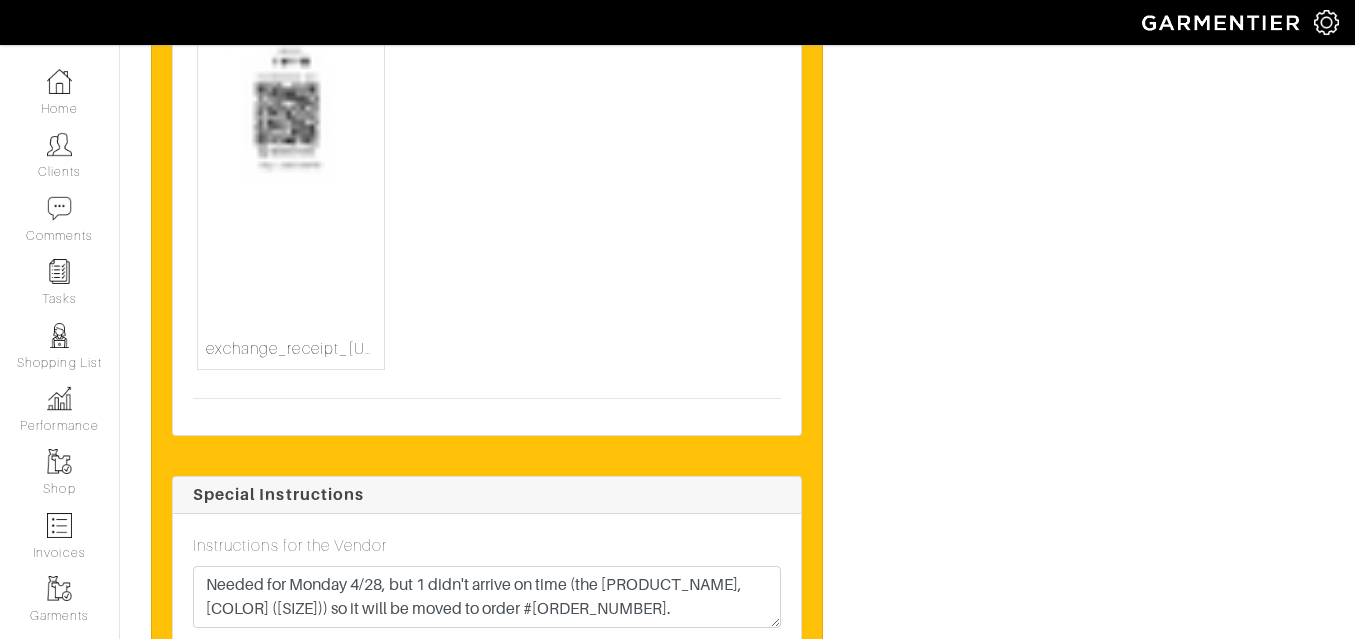 scroll, scrollTop: 8240, scrollLeft: 0, axis: vertical 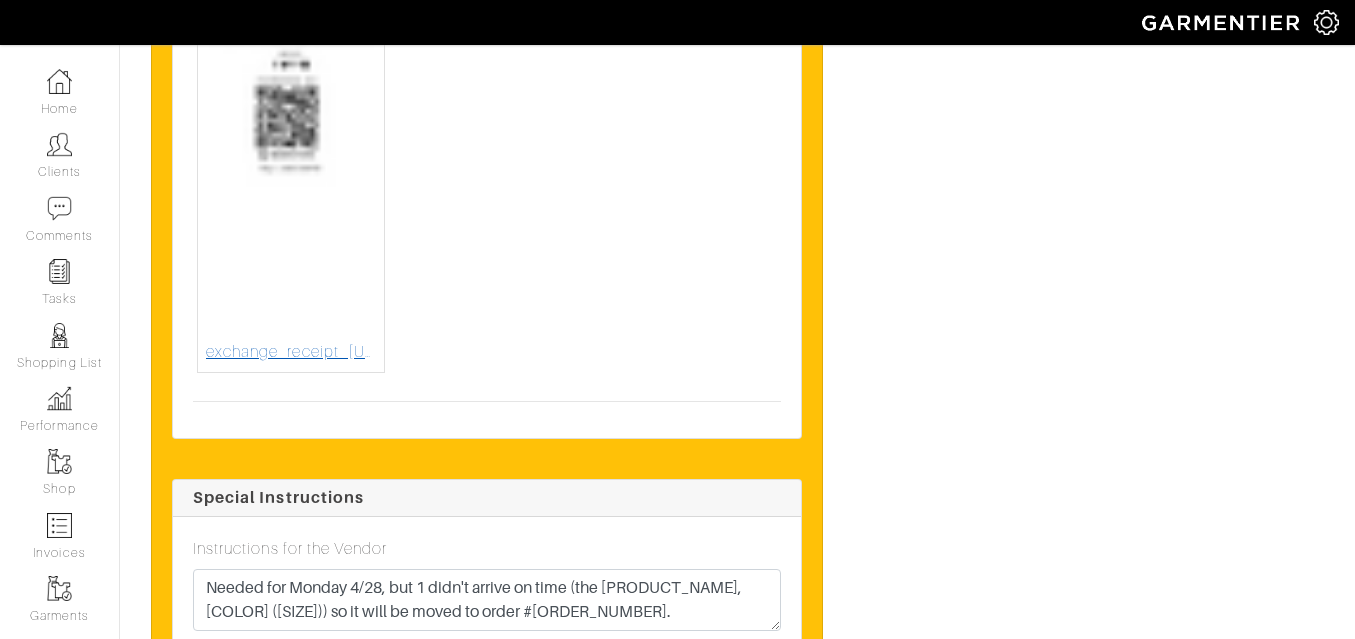 click at bounding box center (291, -132) 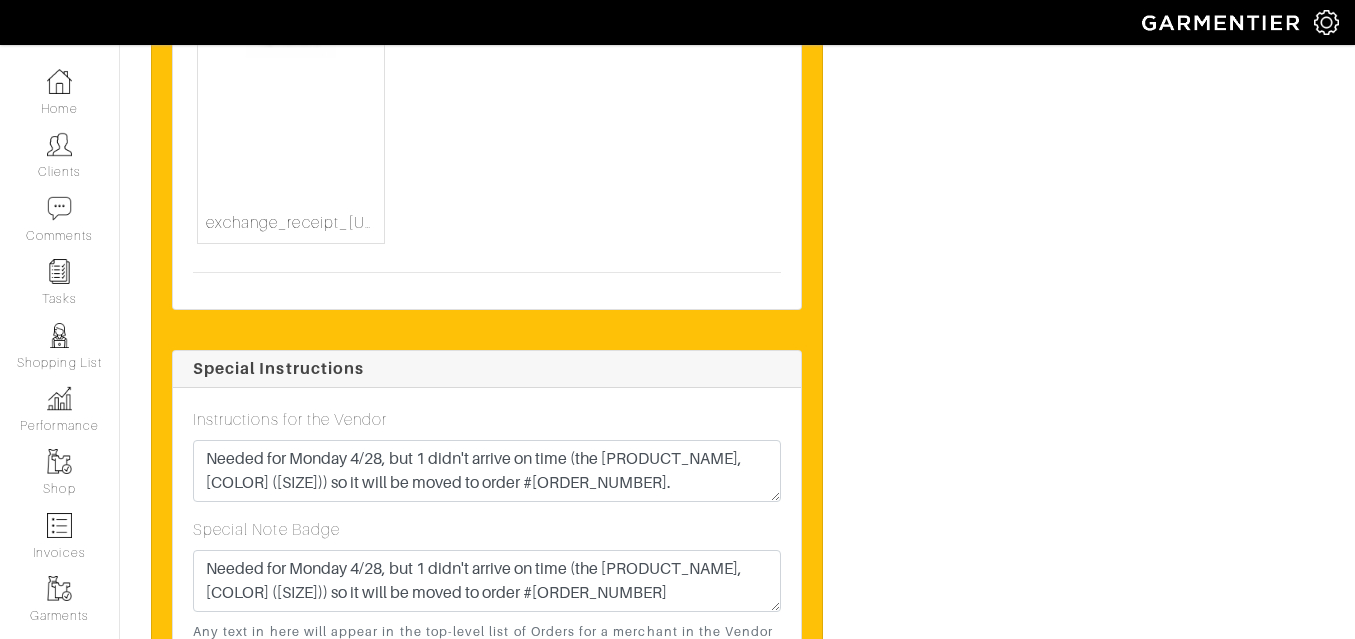scroll, scrollTop: 8605, scrollLeft: 0, axis: vertical 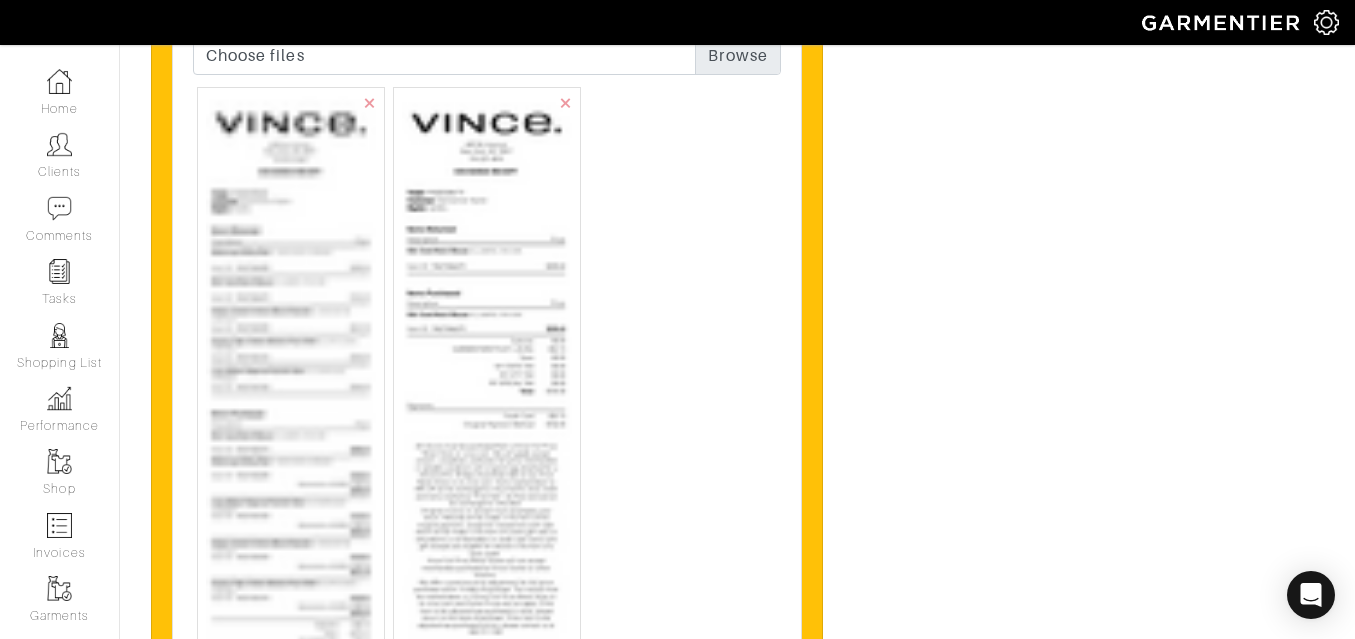 click at bounding box center (291, 611) 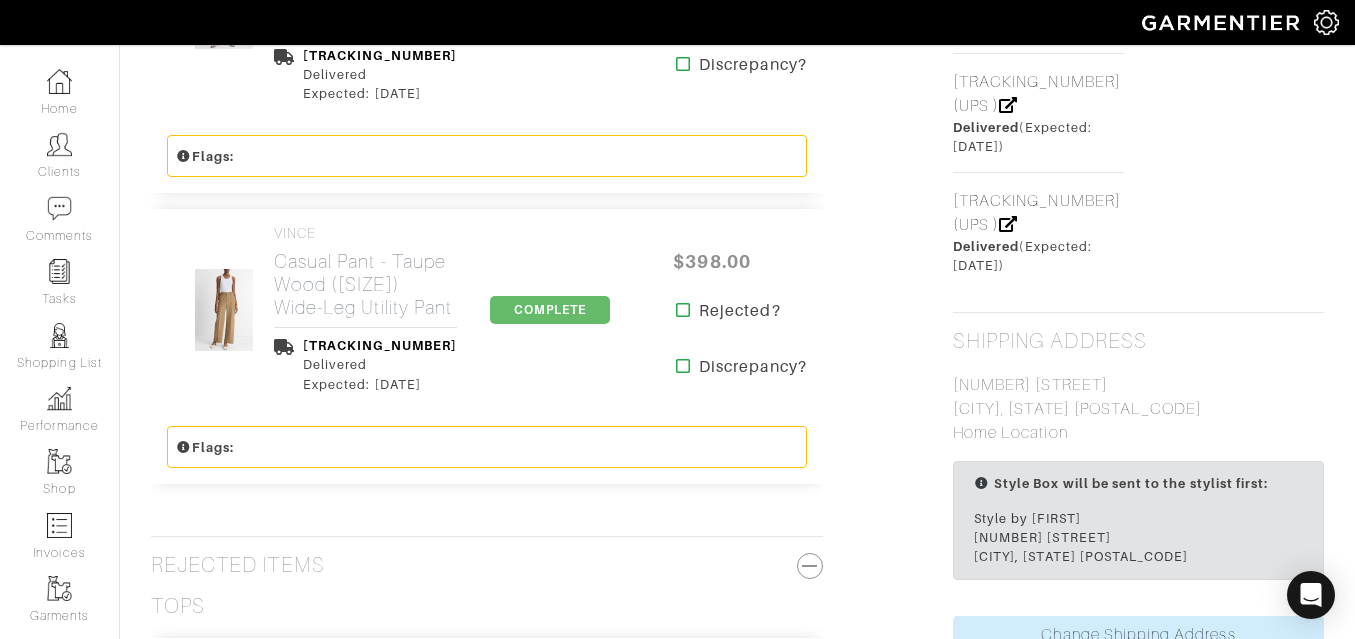 scroll, scrollTop: 1656, scrollLeft: 0, axis: vertical 